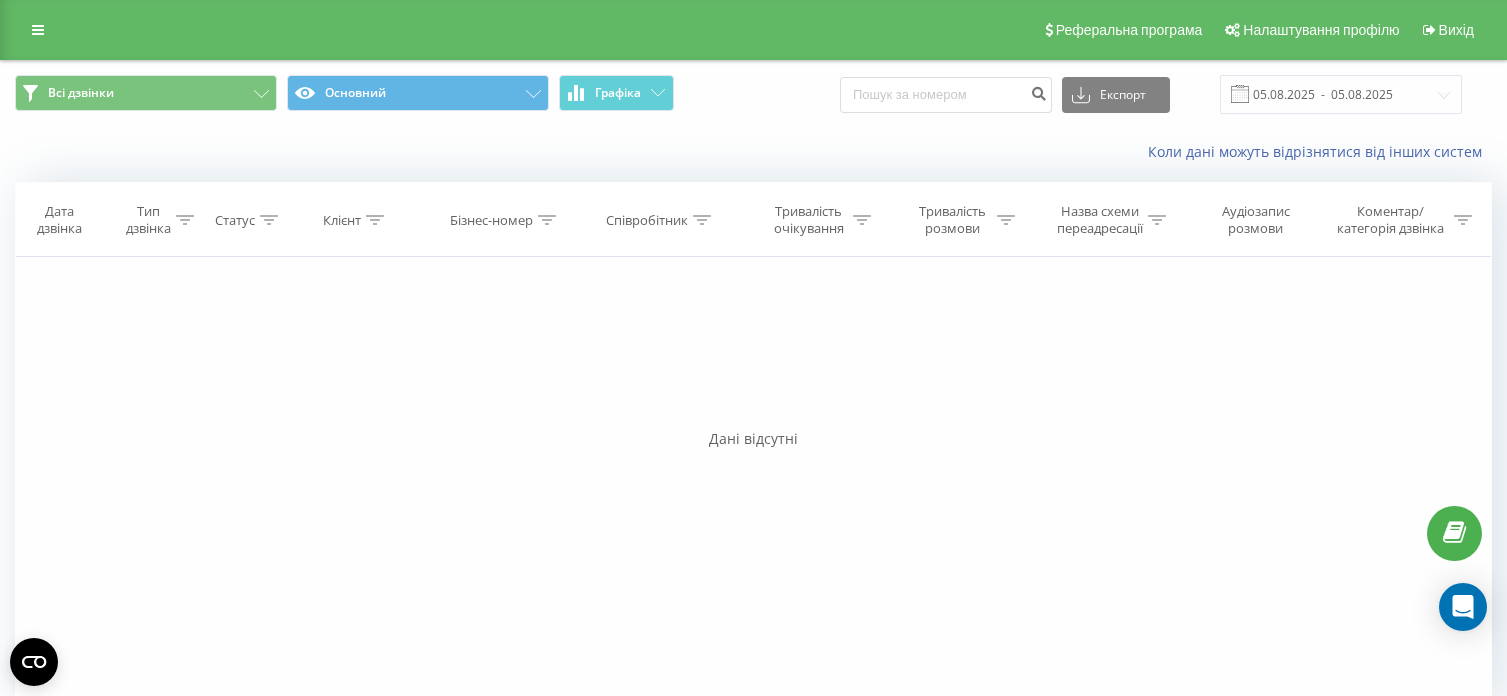 scroll, scrollTop: 0, scrollLeft: 0, axis: both 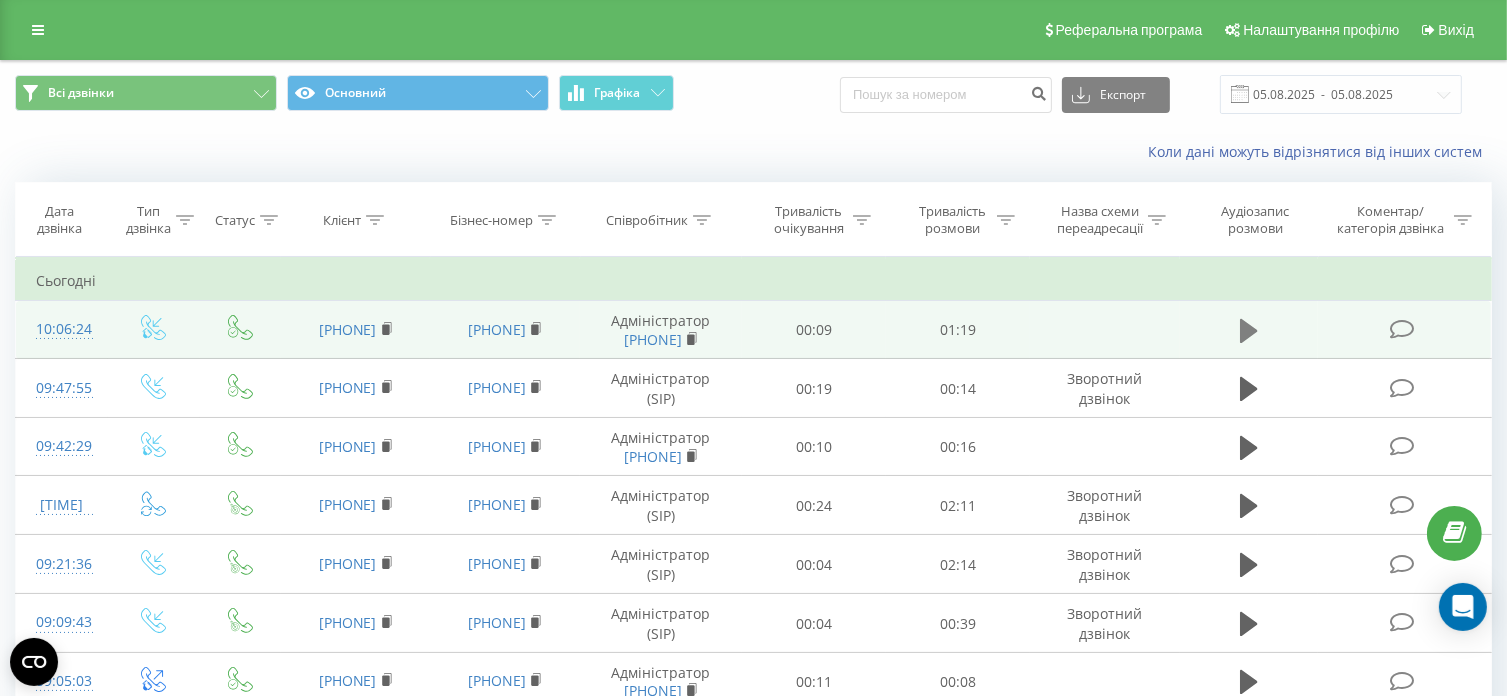 click 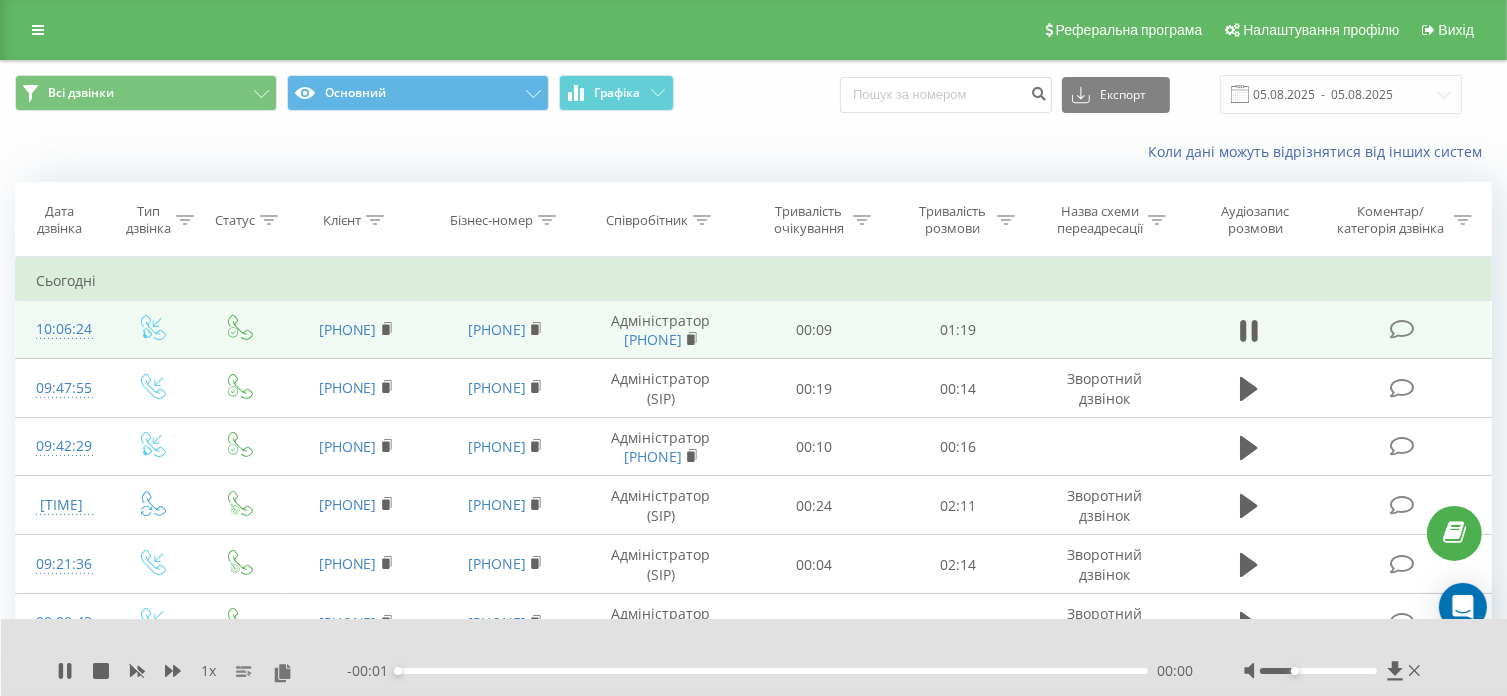 click at bounding box center (1318, 671) 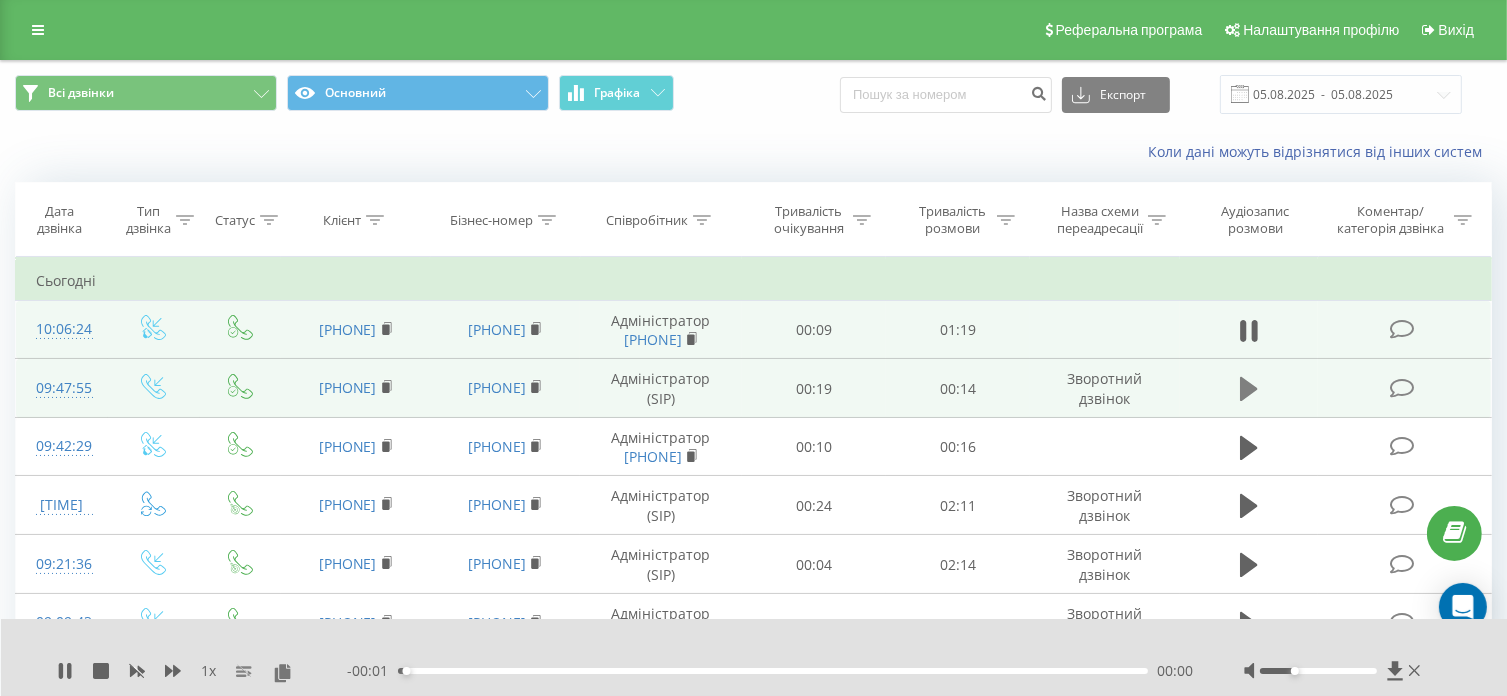 click 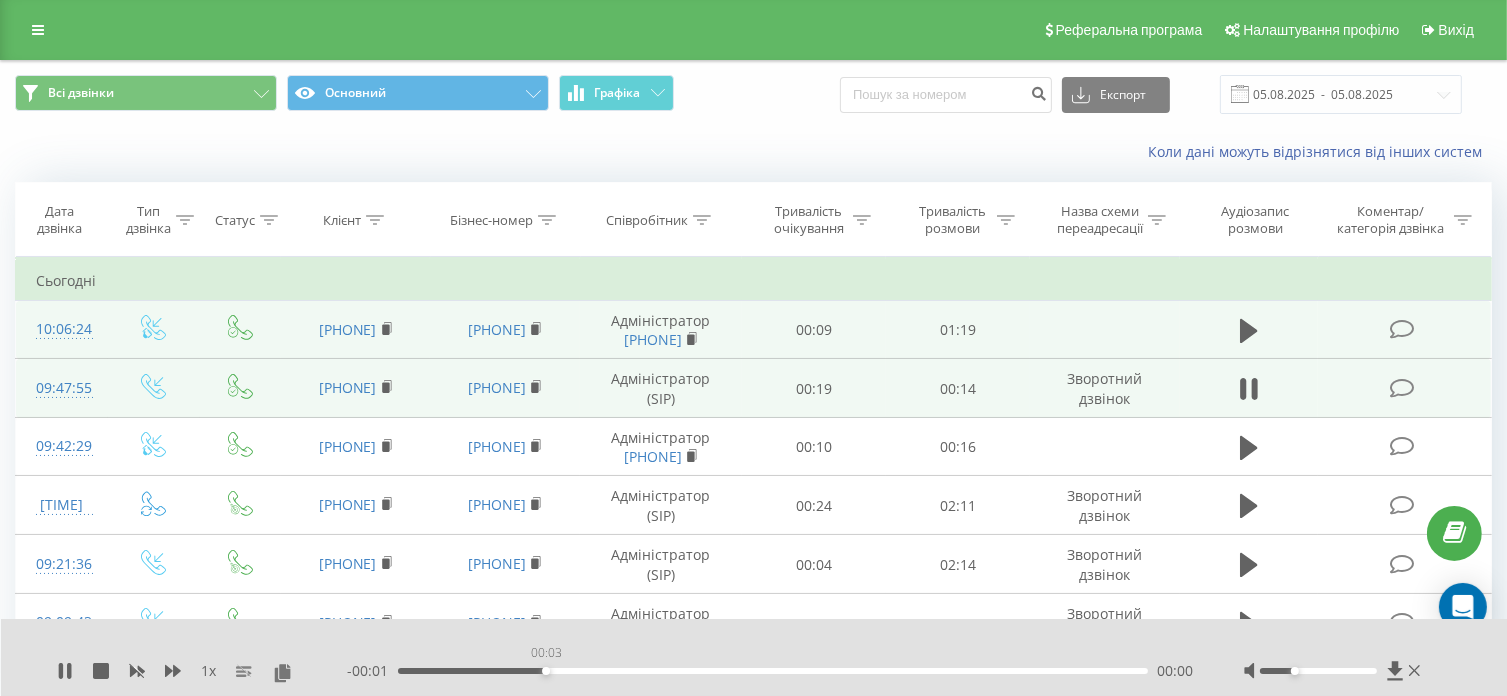 drag, startPoint x: 548, startPoint y: 659, endPoint x: 577, endPoint y: 658, distance: 29.017237 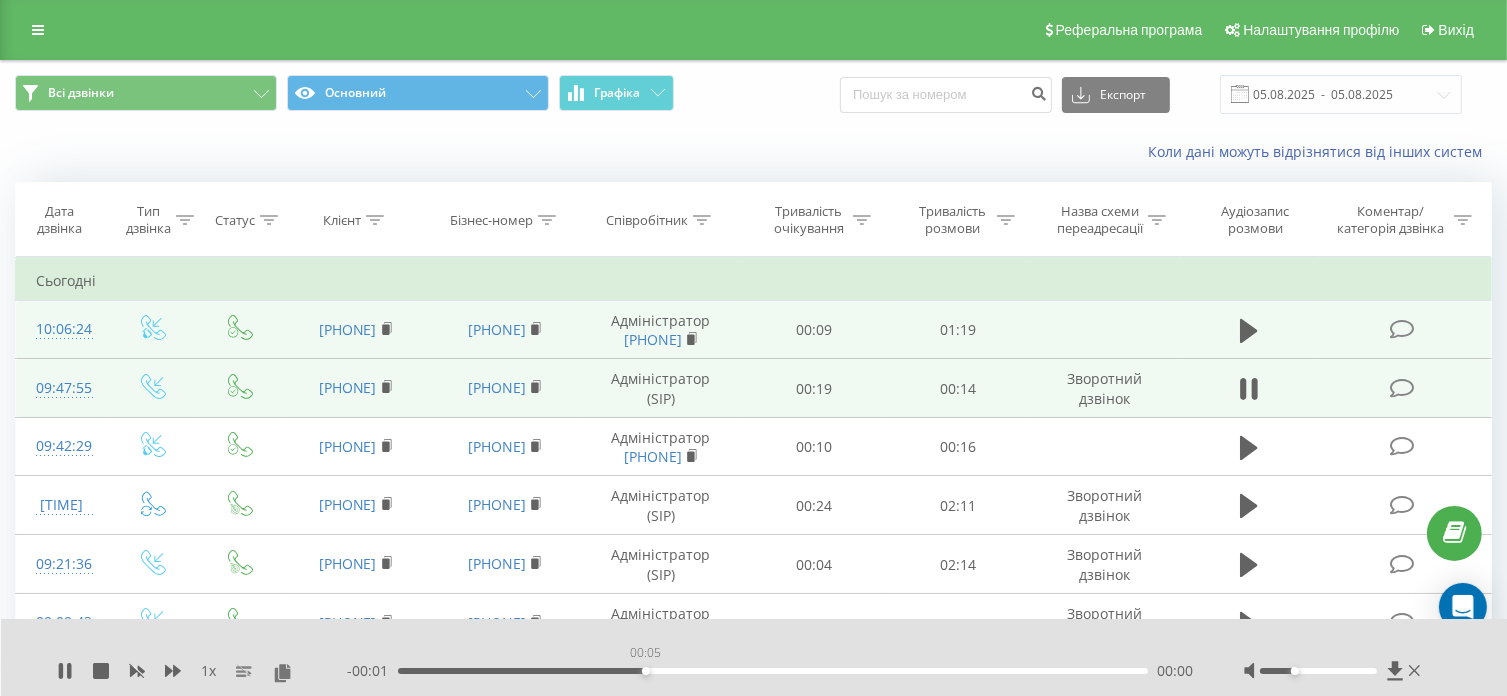 click on "00:05" at bounding box center (773, 671) 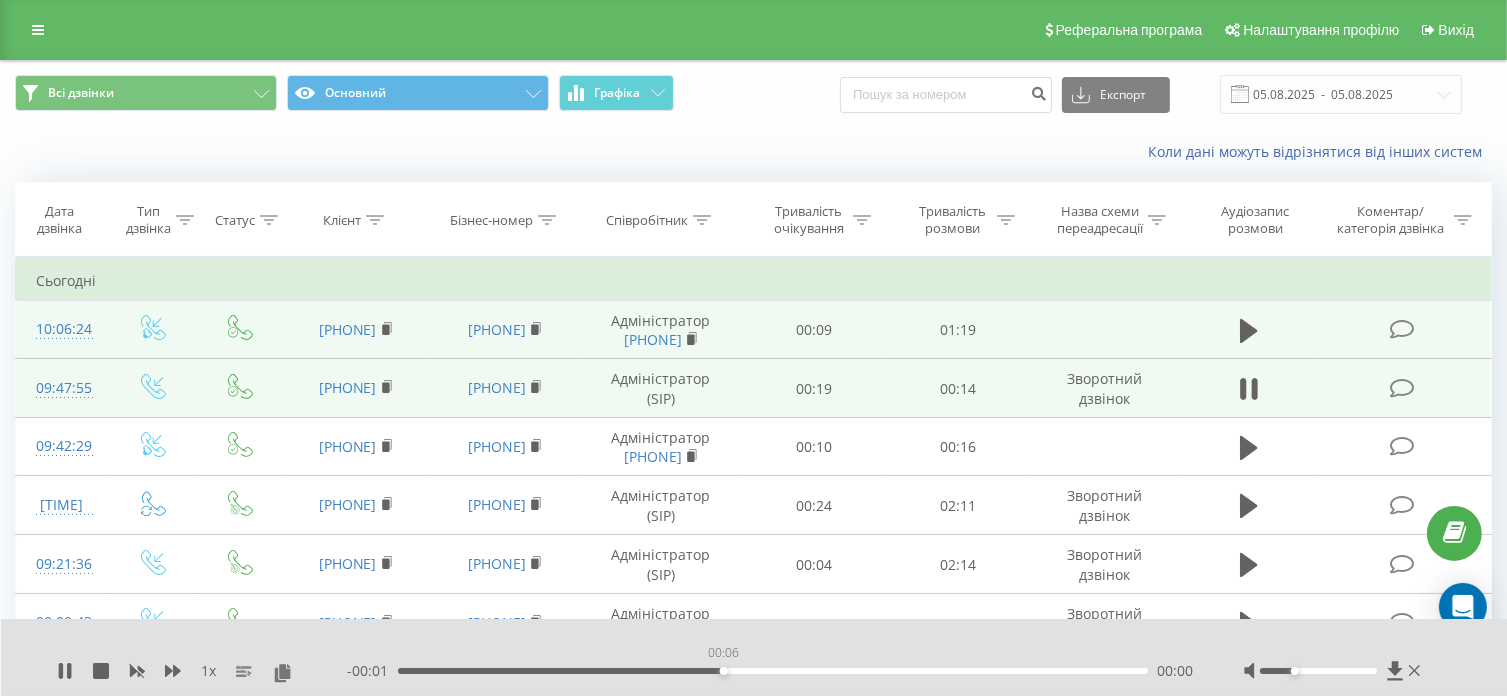 click on "00:06" at bounding box center (724, 671) 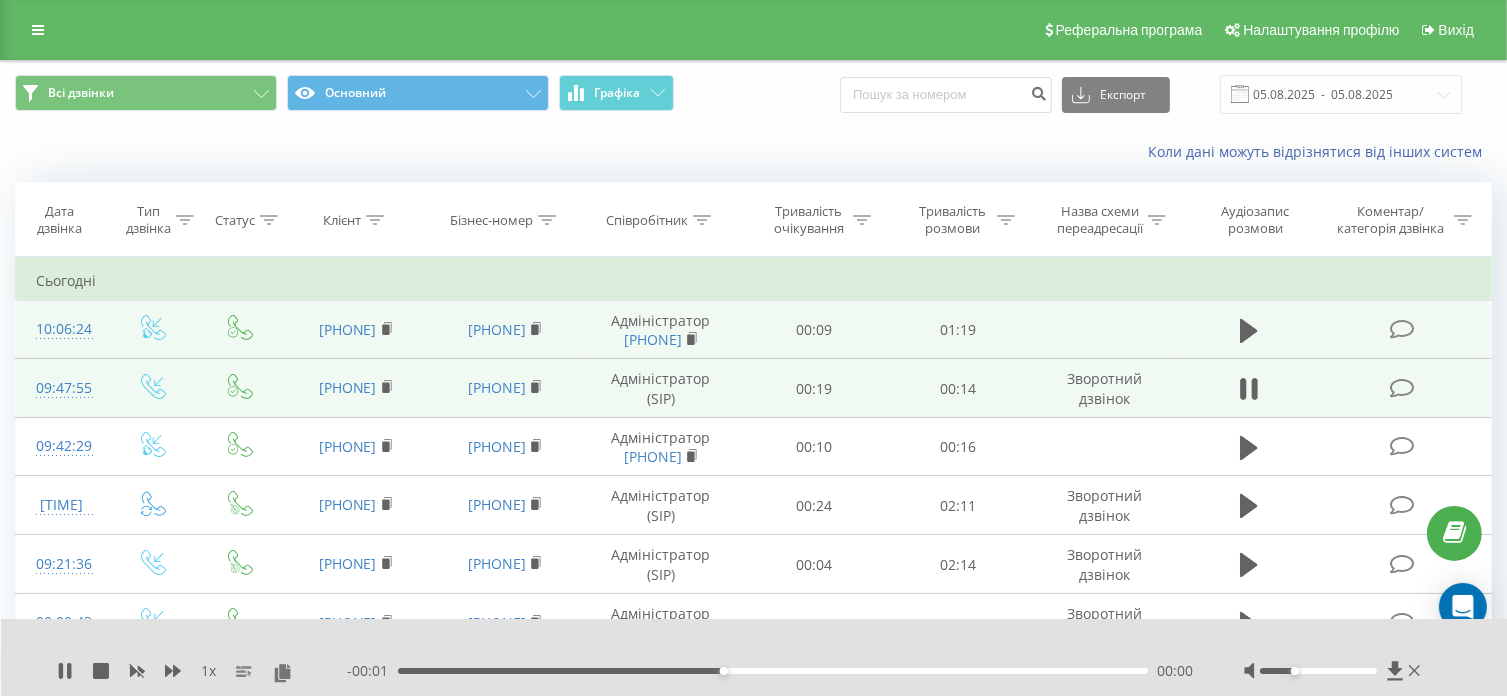 click on "00:05" at bounding box center (773, 671) 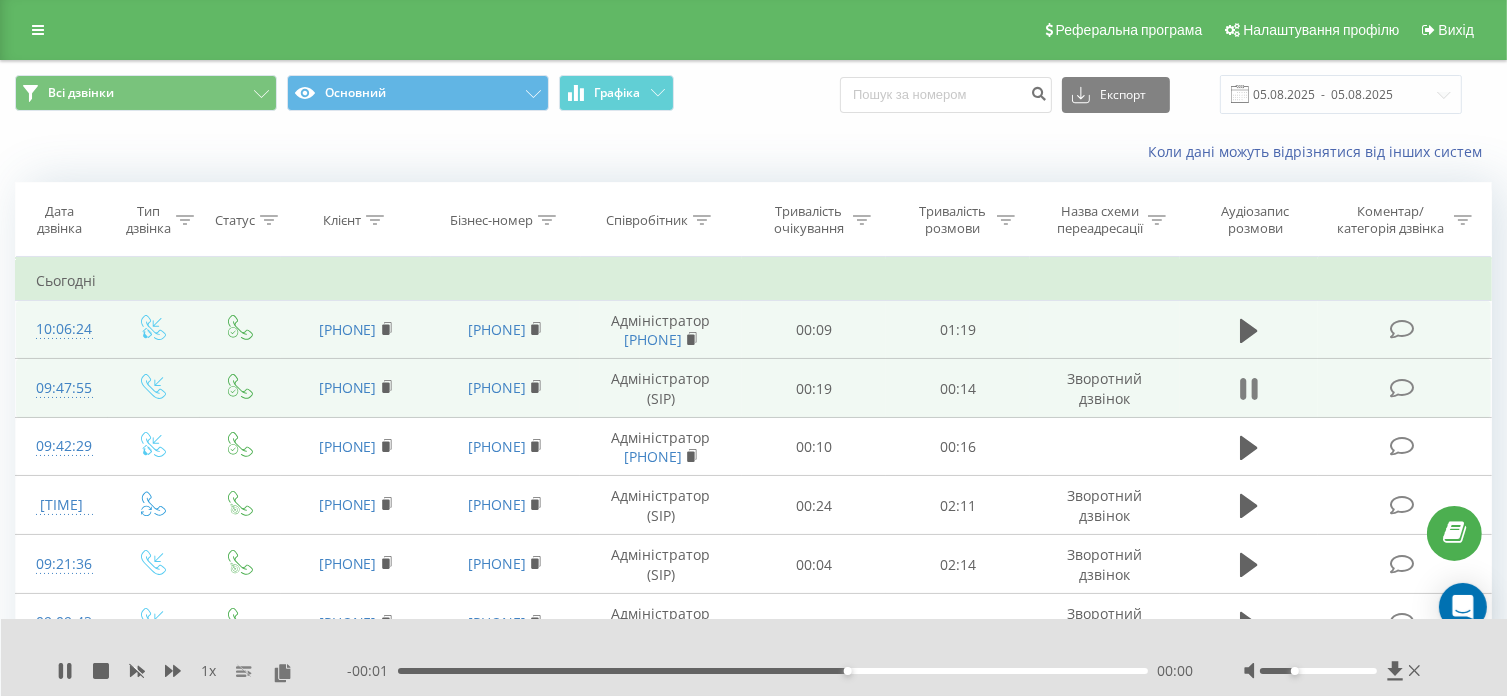 click 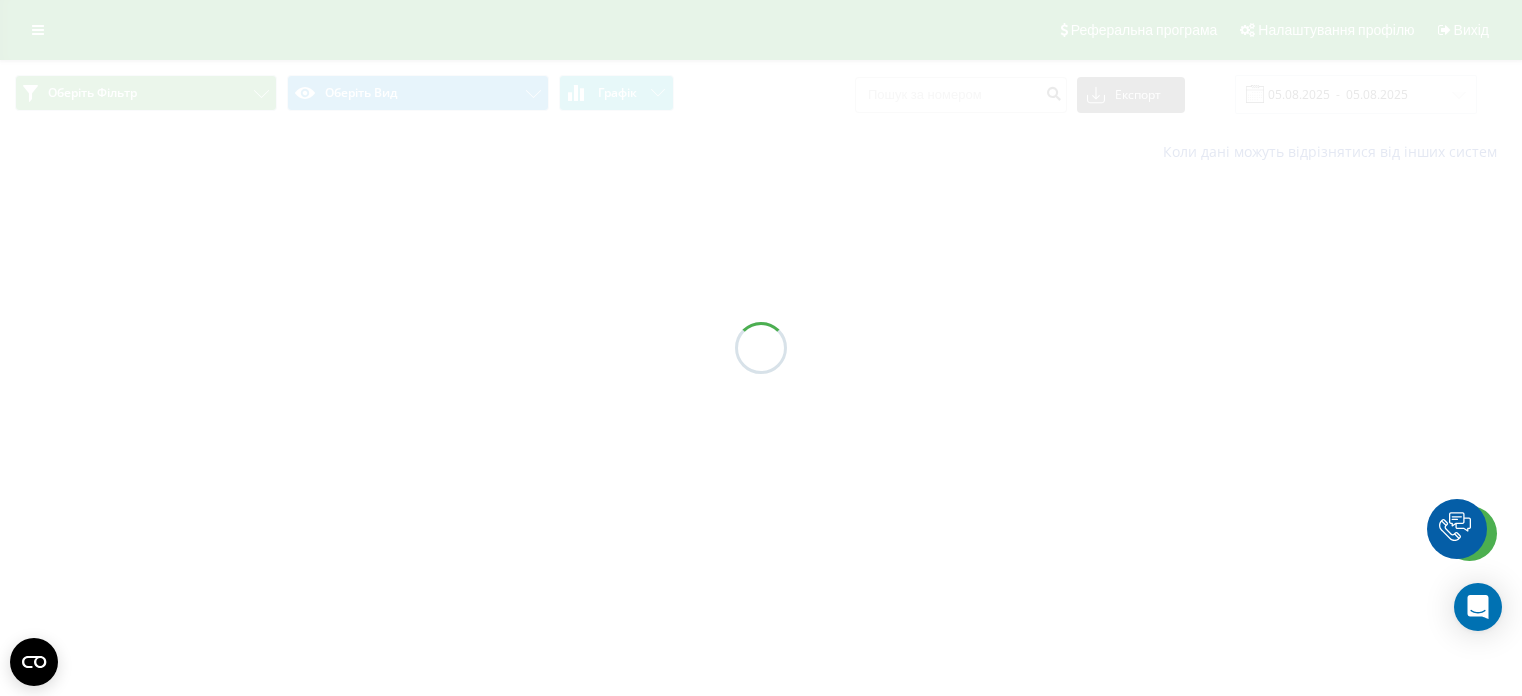 scroll, scrollTop: 0, scrollLeft: 0, axis: both 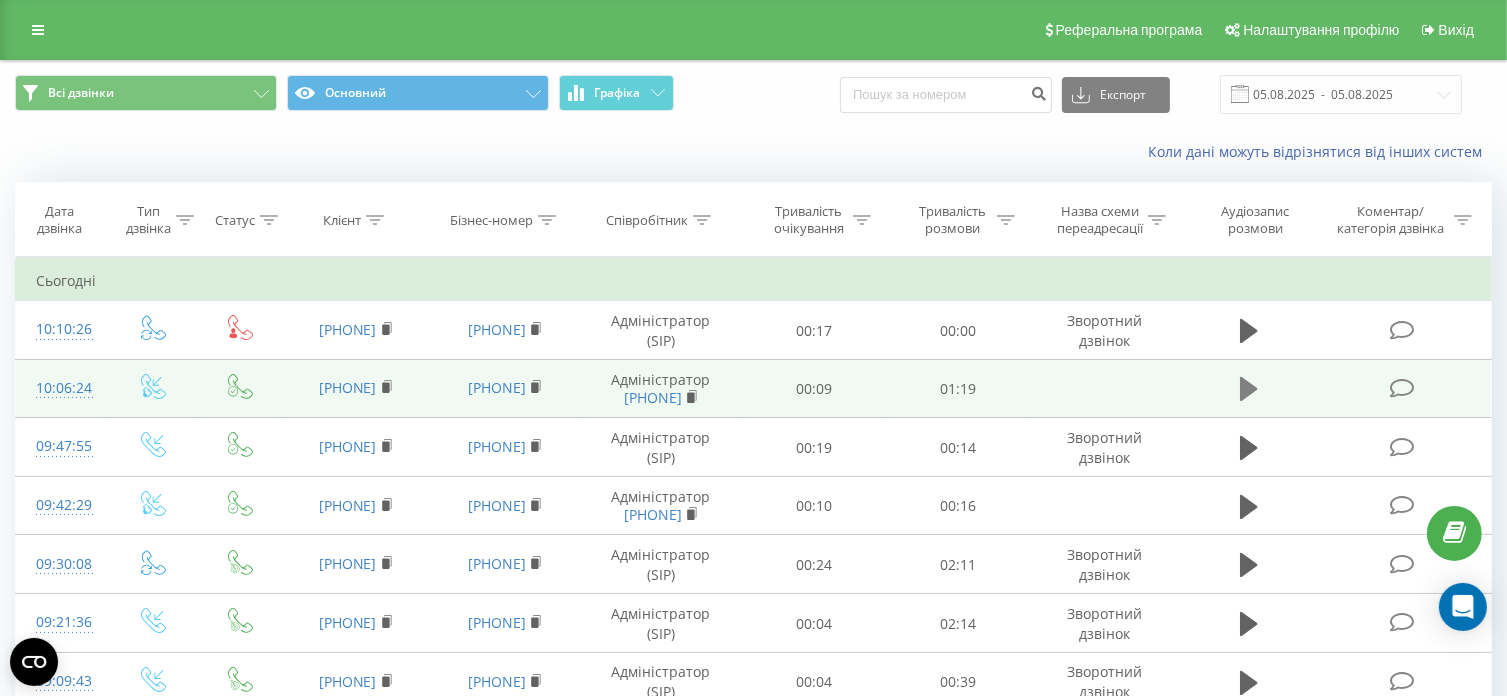 click 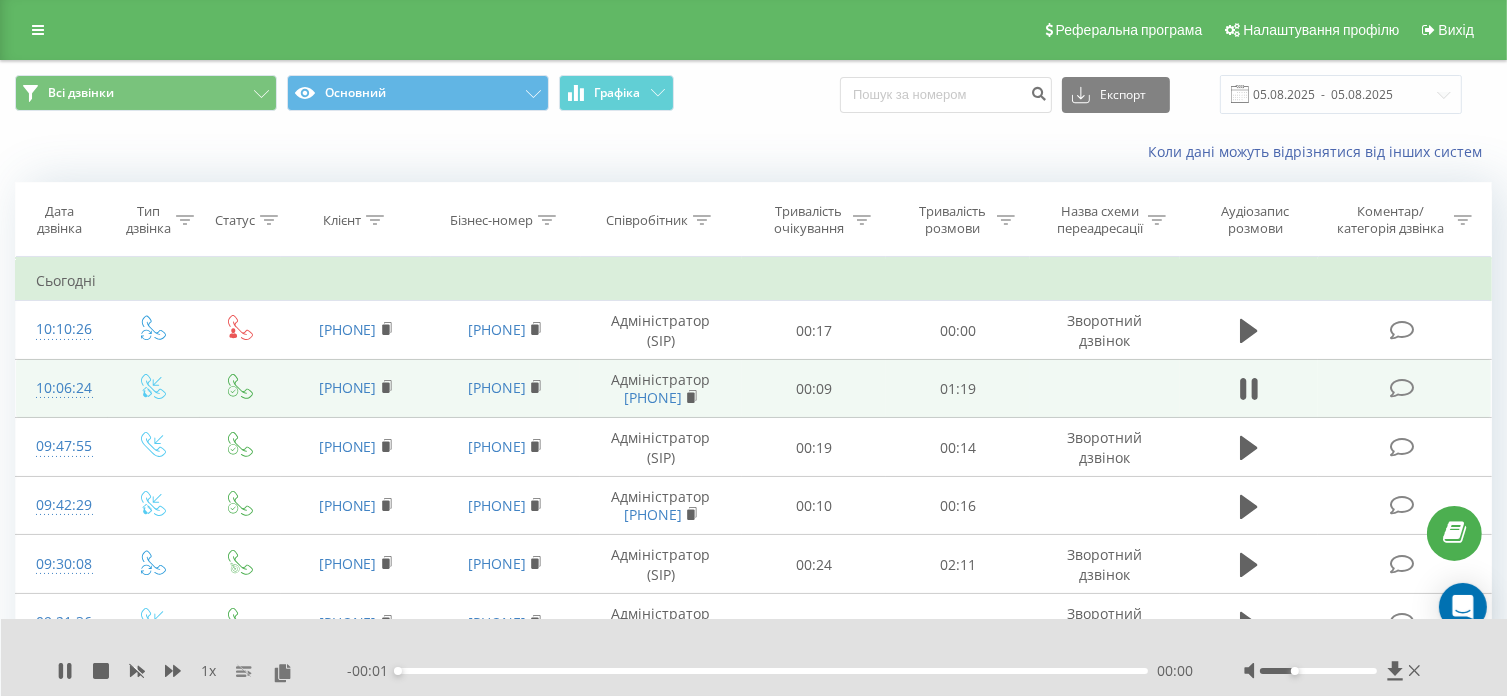 click on "-  00:01 00:00   00:00" at bounding box center [770, 671] 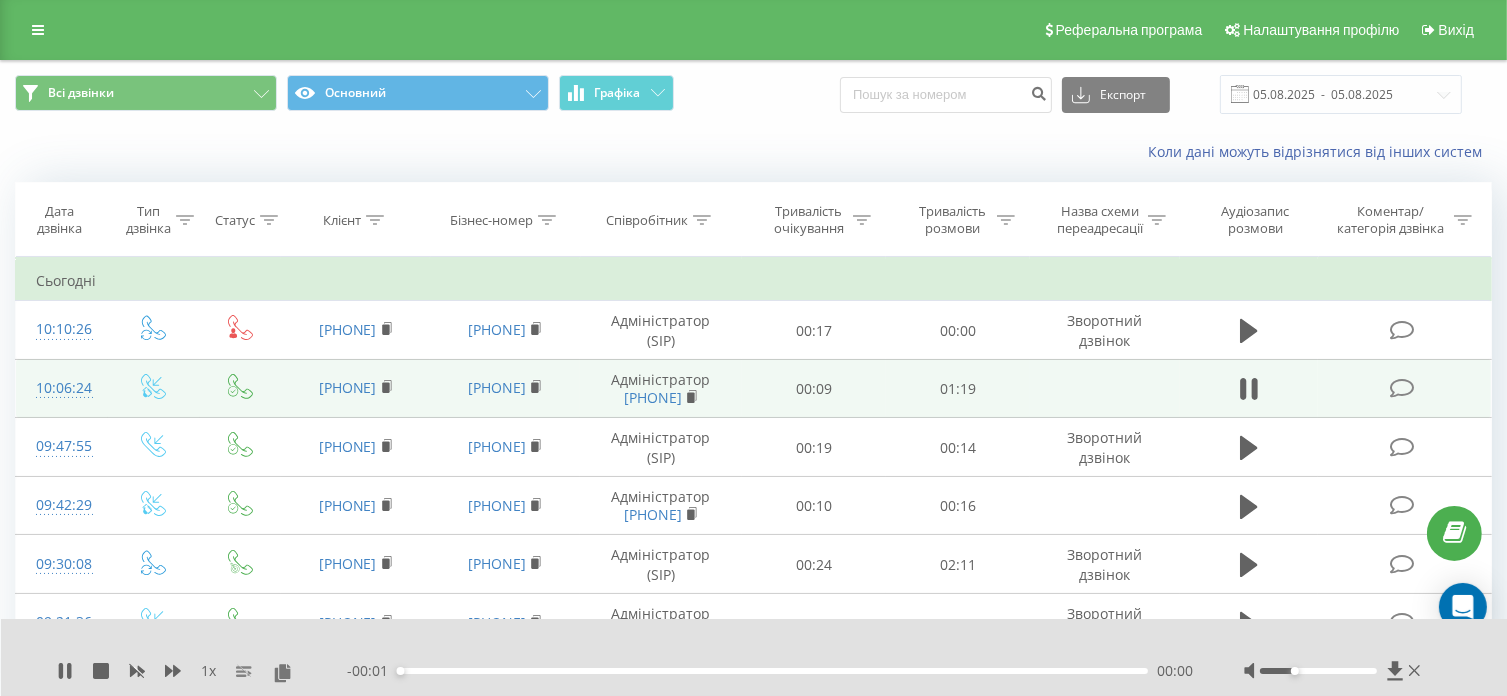 click on "-  00:01 00:00   00:00" at bounding box center [770, 671] 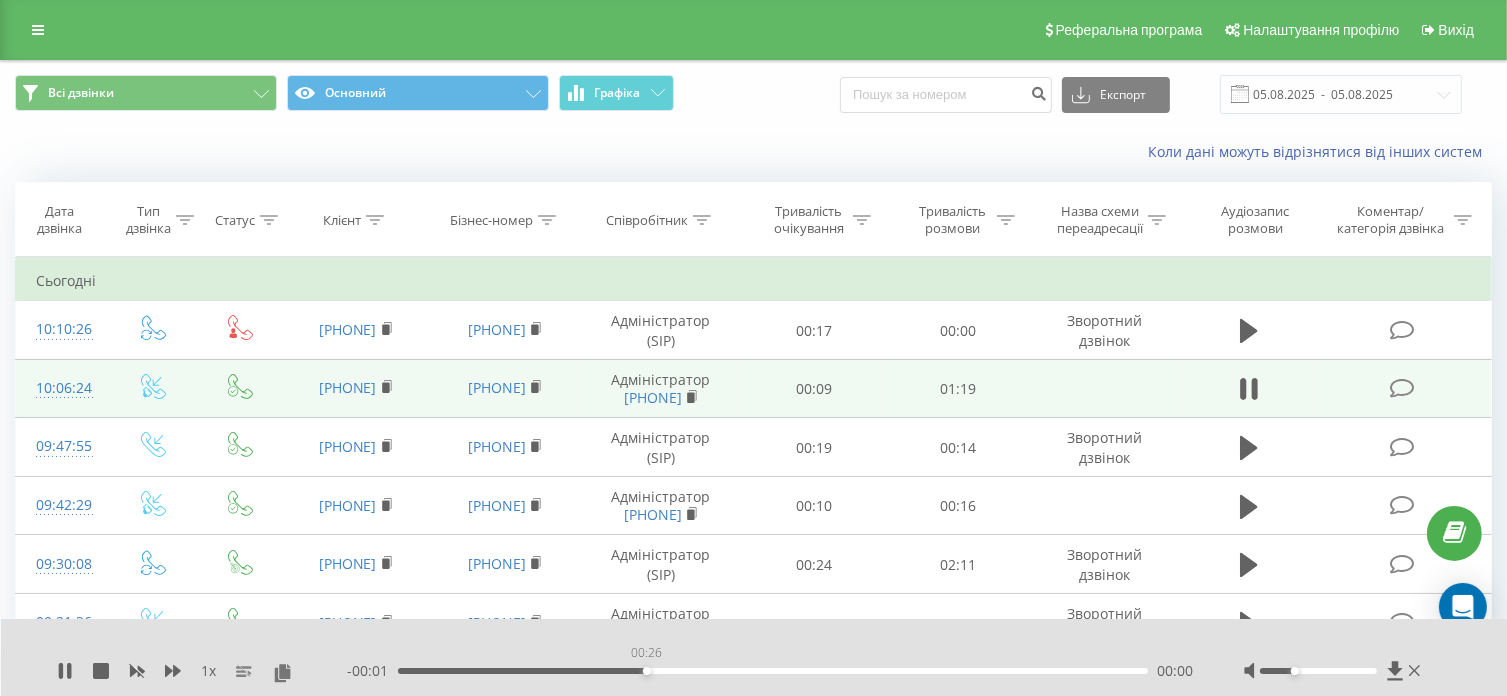click on "00:26" at bounding box center [773, 671] 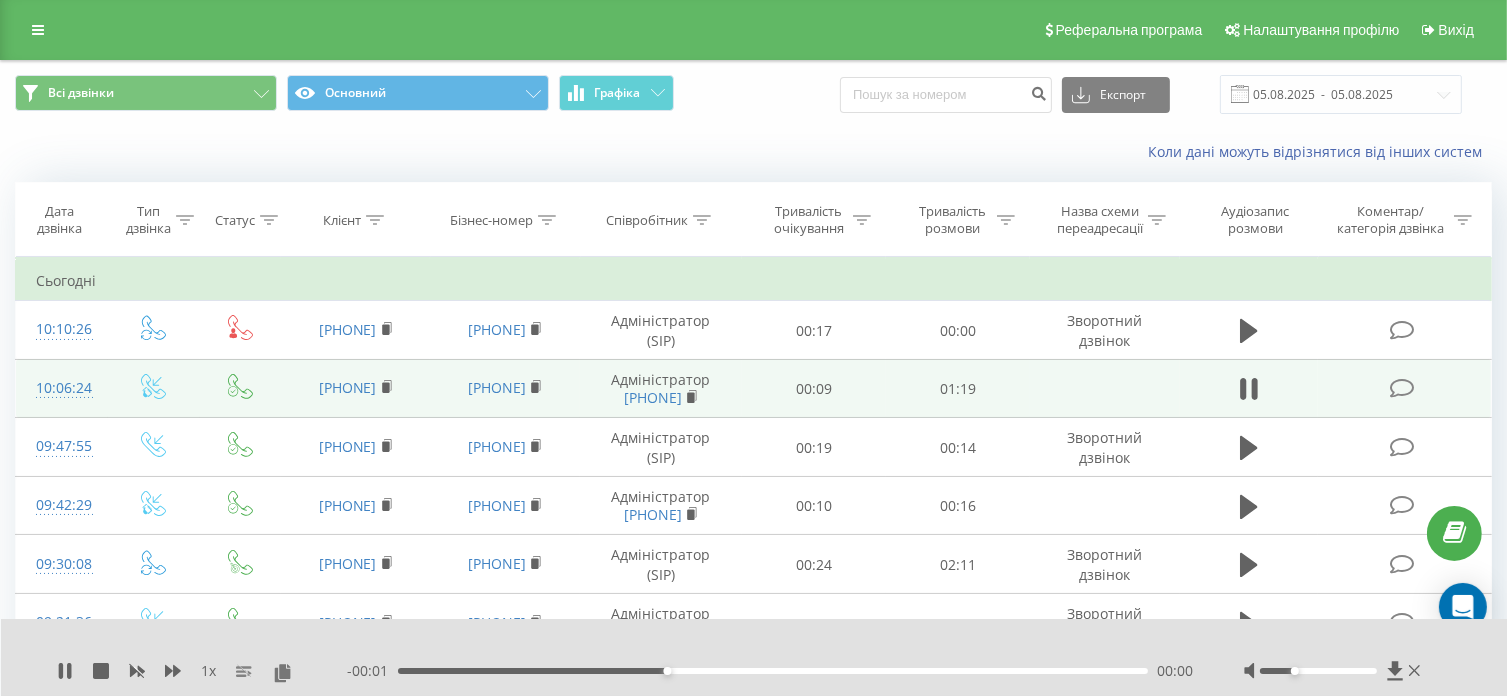 click on "00:28" at bounding box center (773, 671) 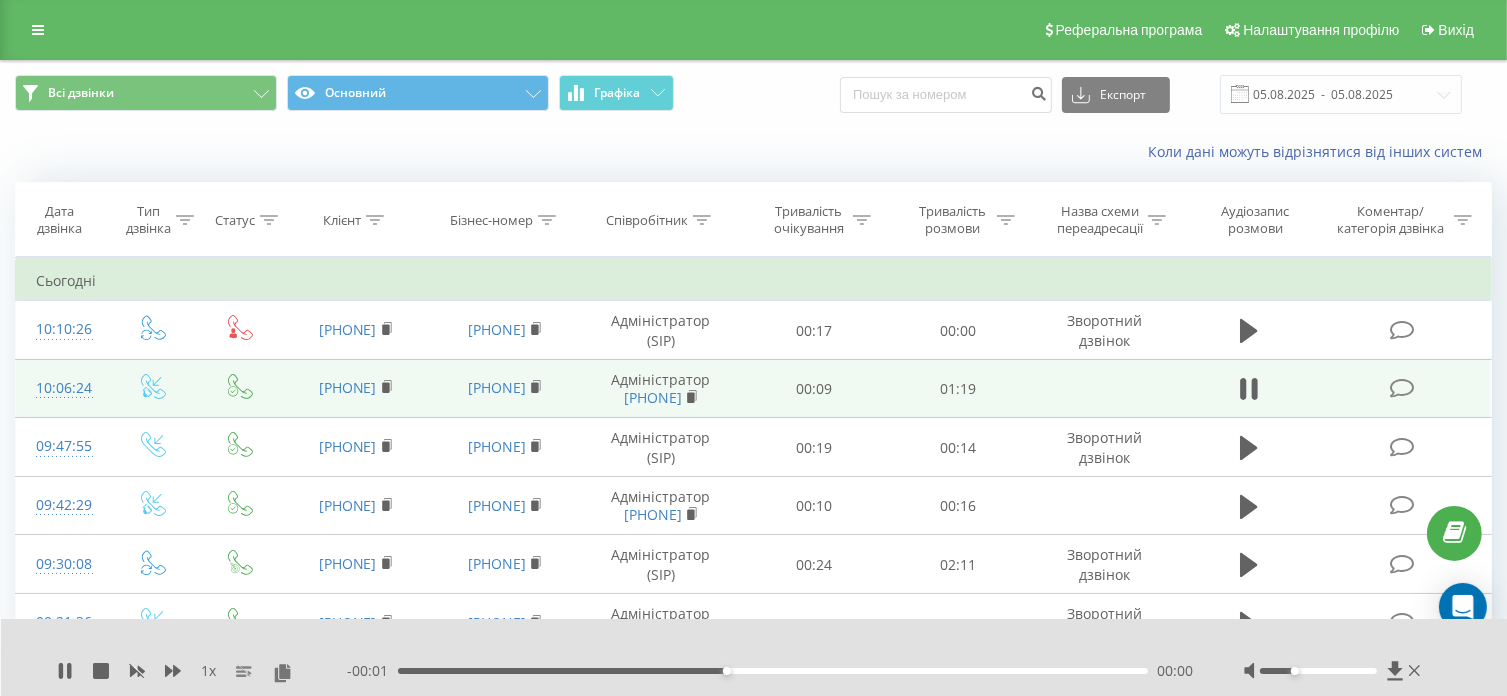 click on "00:27" at bounding box center [773, 671] 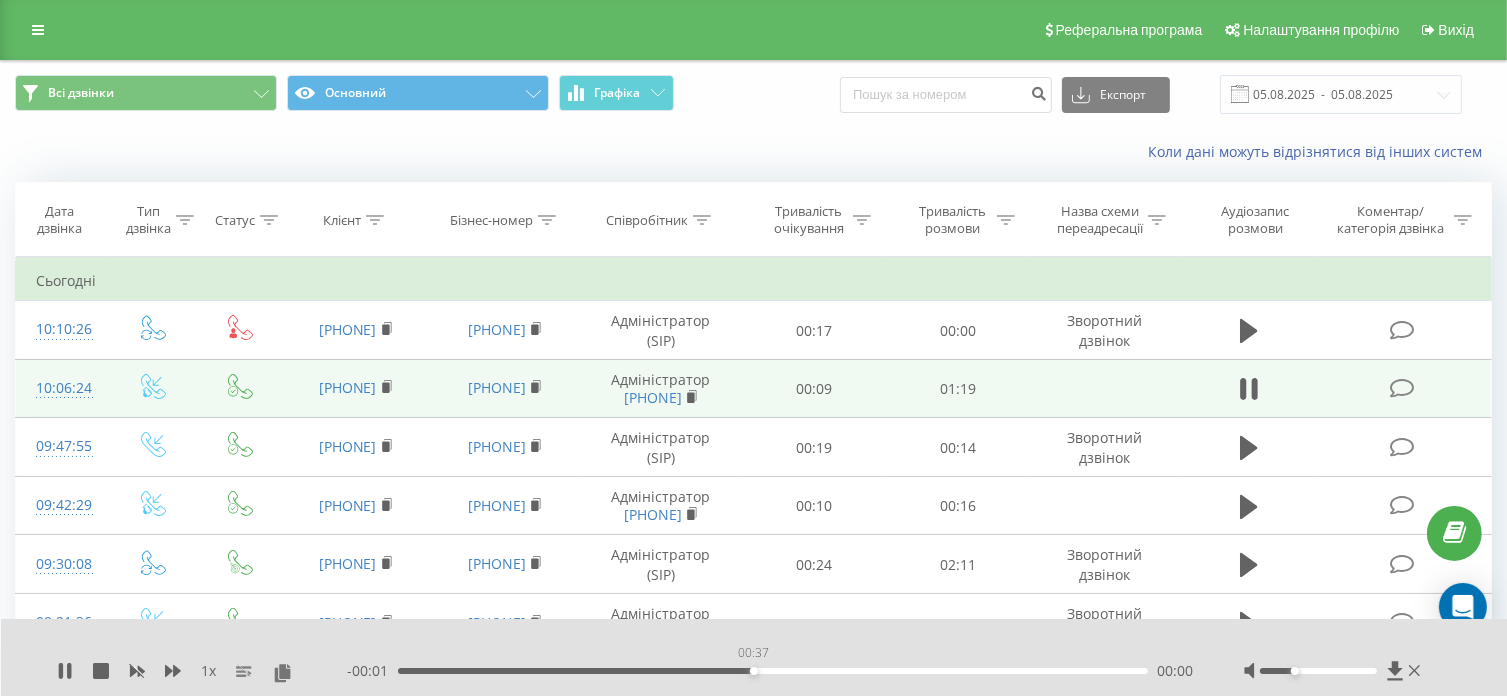 click on "00:37" at bounding box center [773, 671] 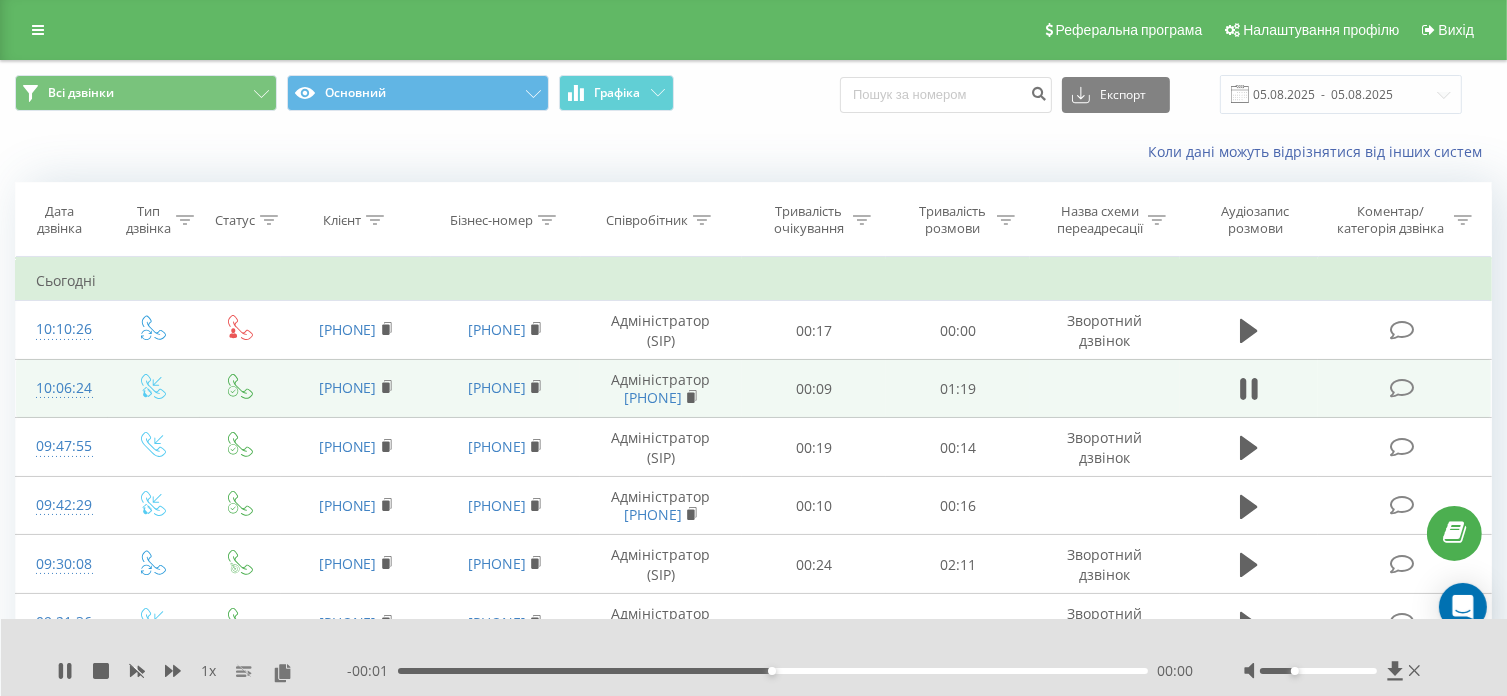 click on "00:39" at bounding box center [773, 671] 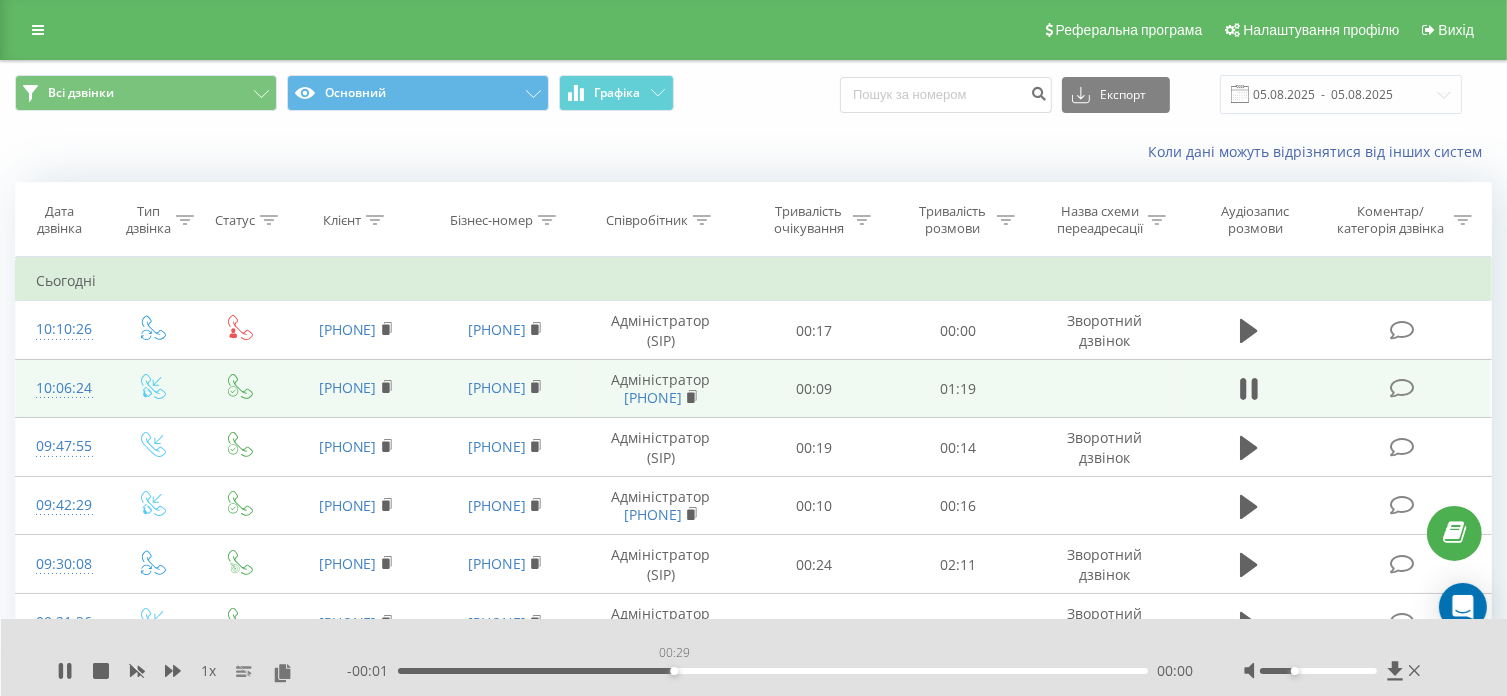 click on "00:29" at bounding box center (773, 671) 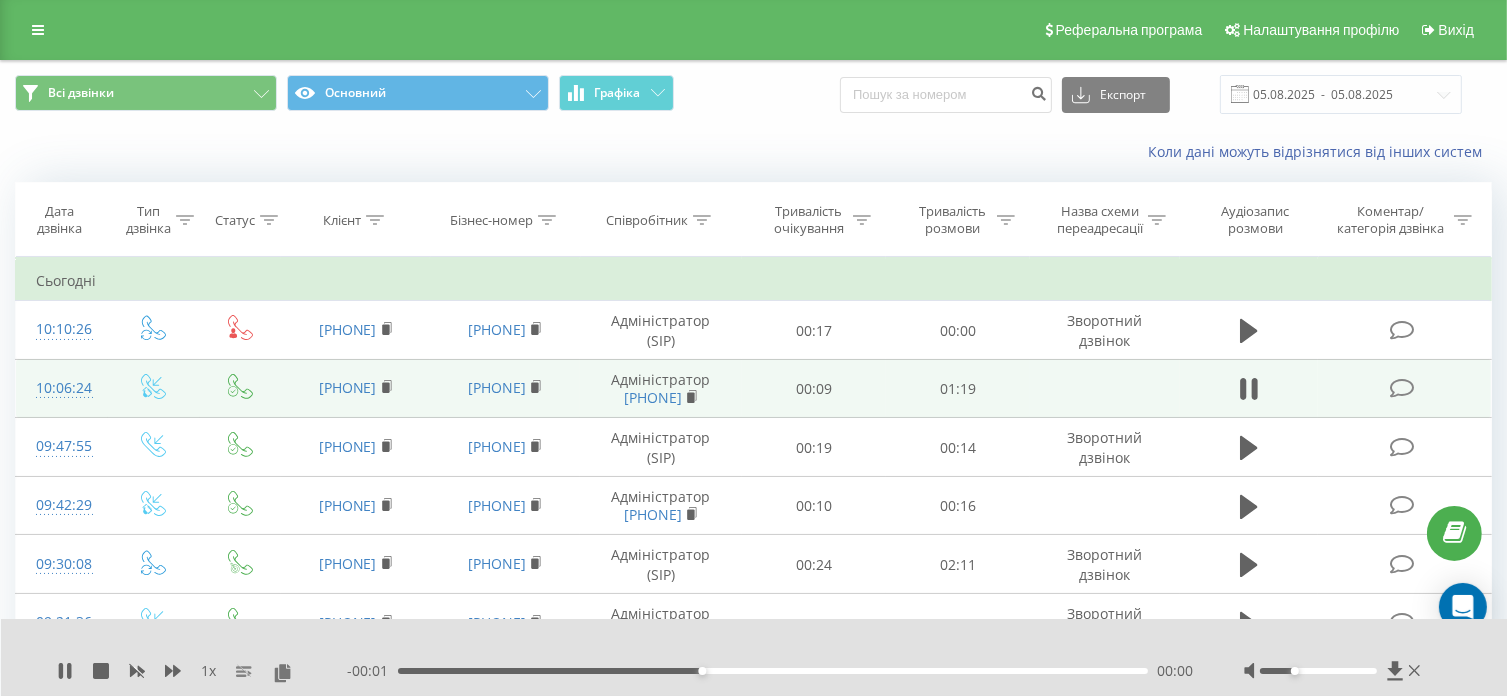 click at bounding box center (1334, 671) 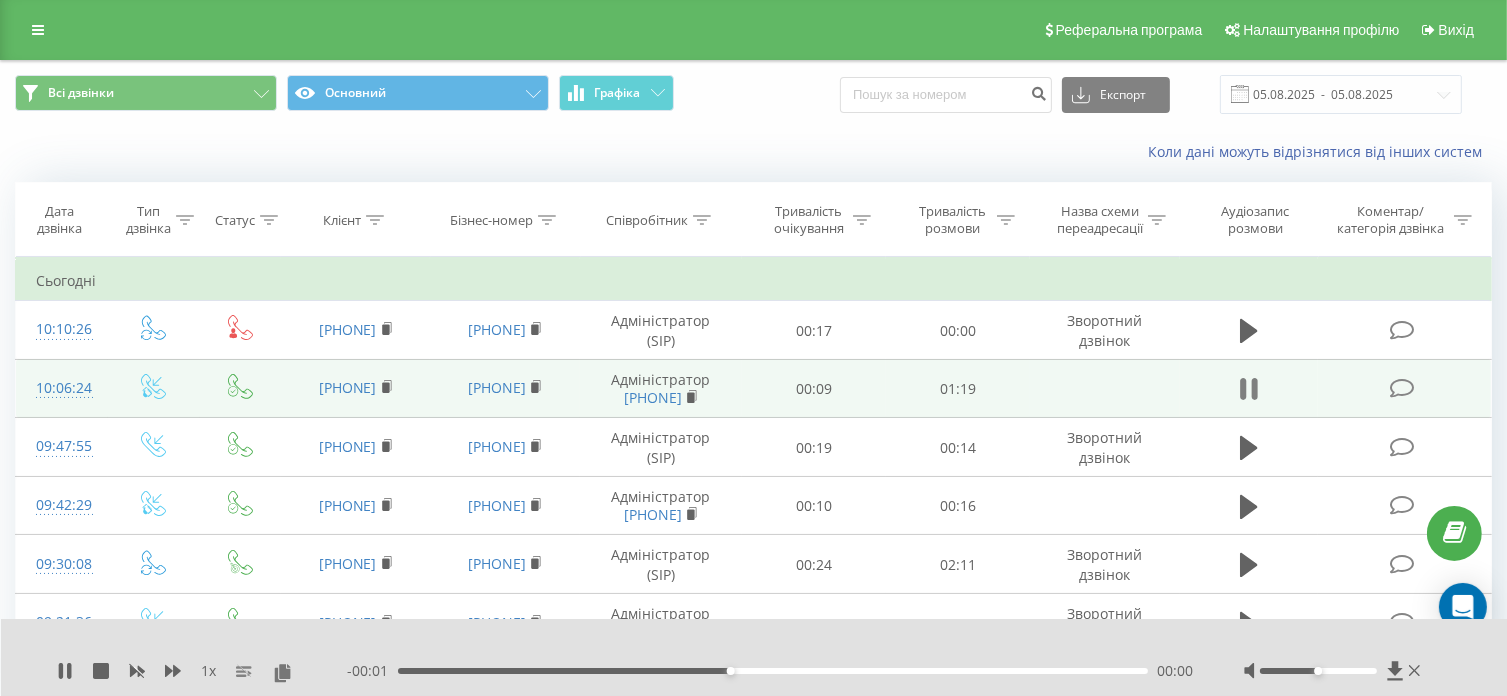 click 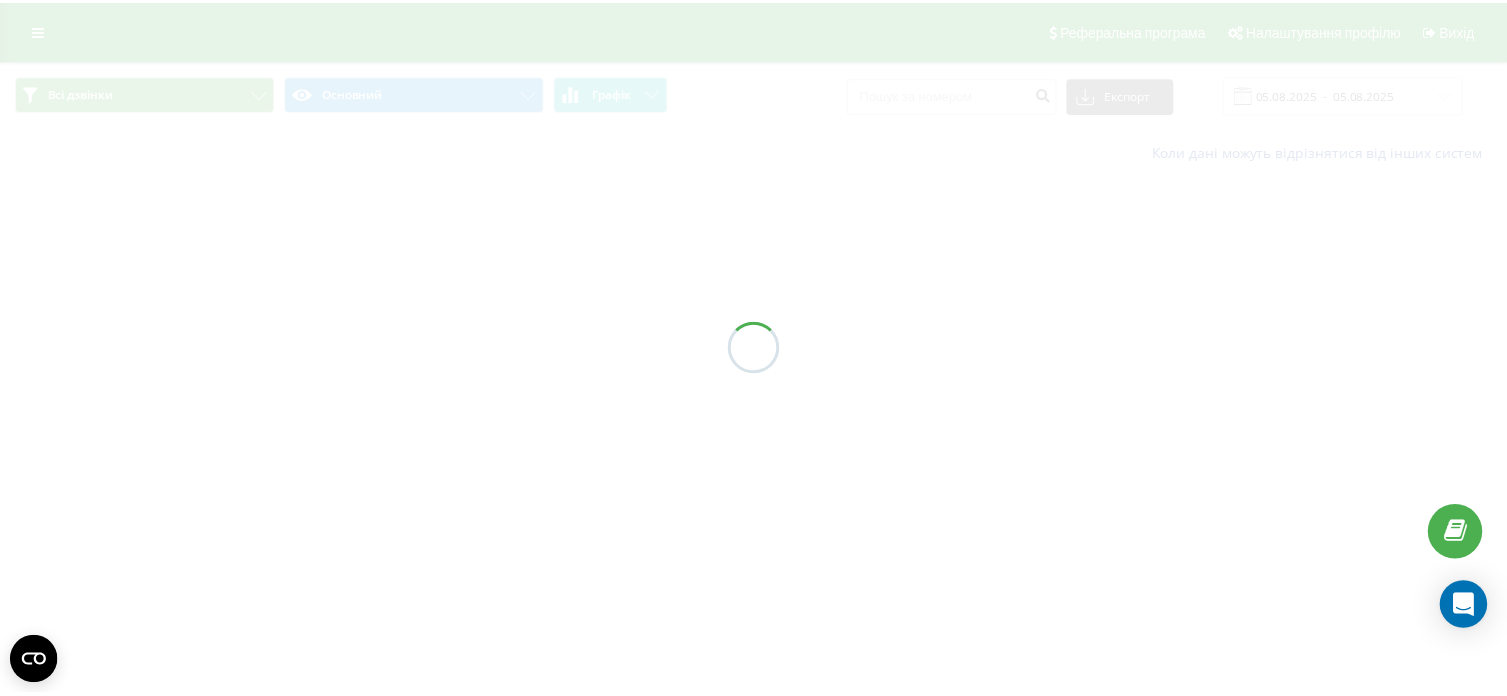 scroll, scrollTop: 0, scrollLeft: 0, axis: both 